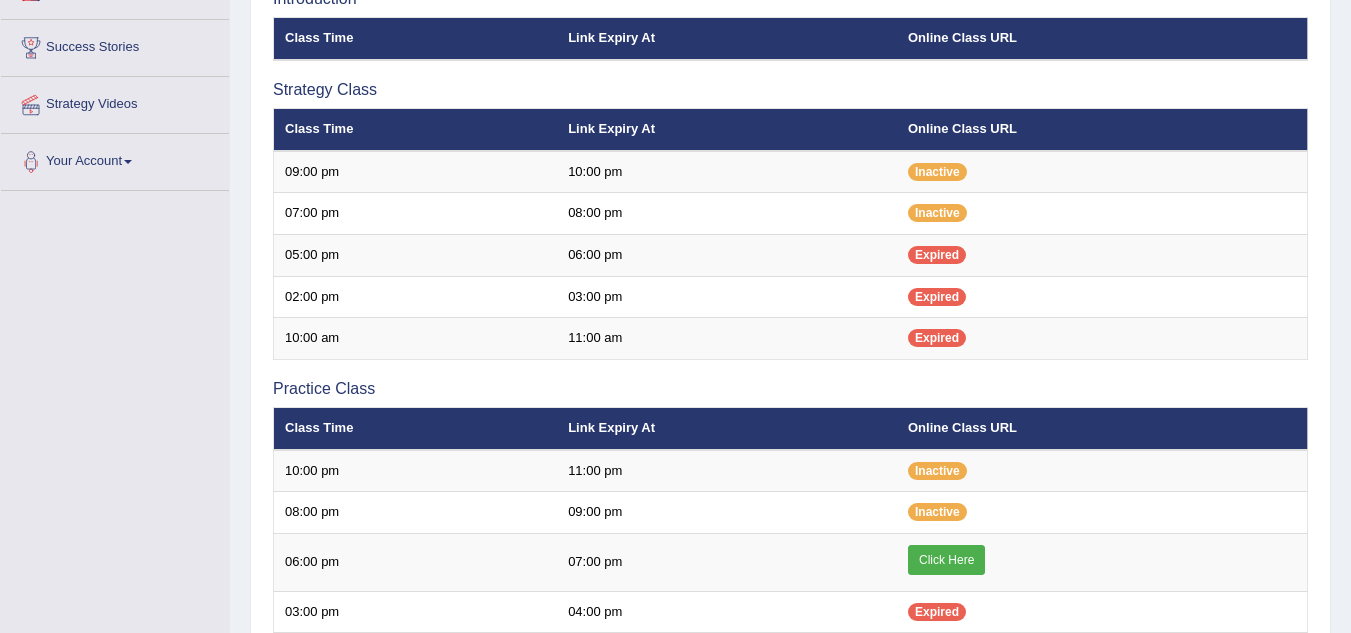scroll, scrollTop: 320, scrollLeft: 0, axis: vertical 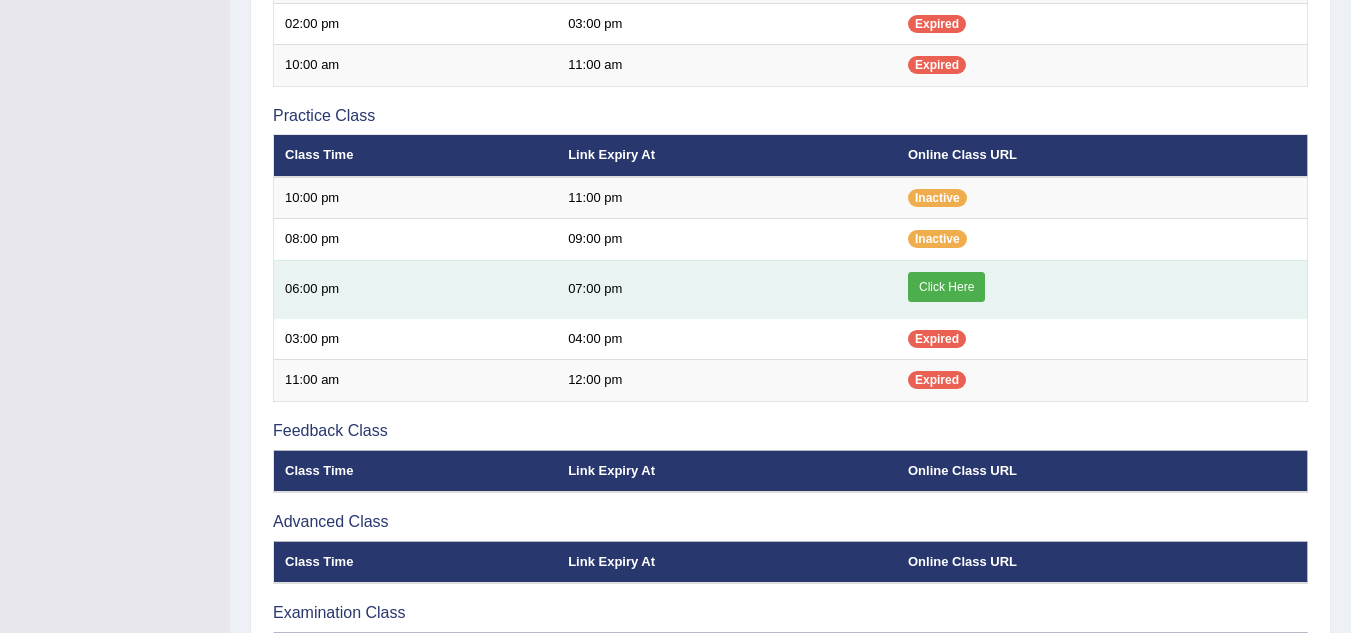 click on "Click Here" at bounding box center (946, 287) 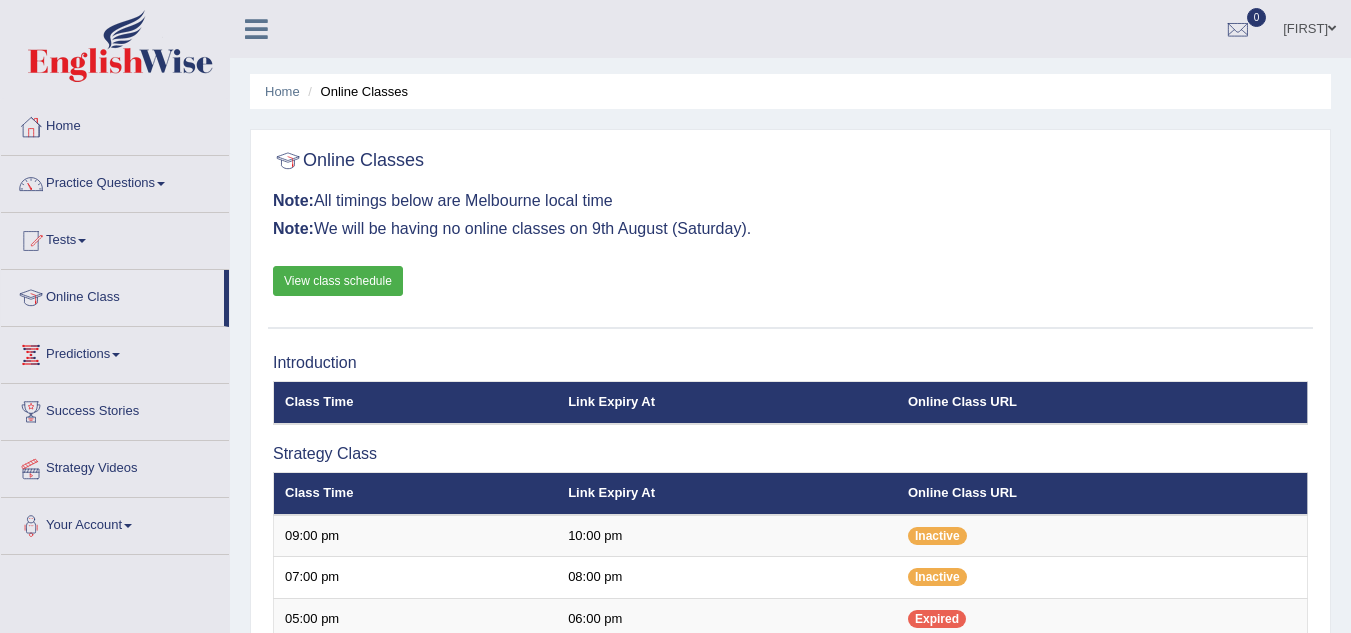 scroll, scrollTop: 637, scrollLeft: 0, axis: vertical 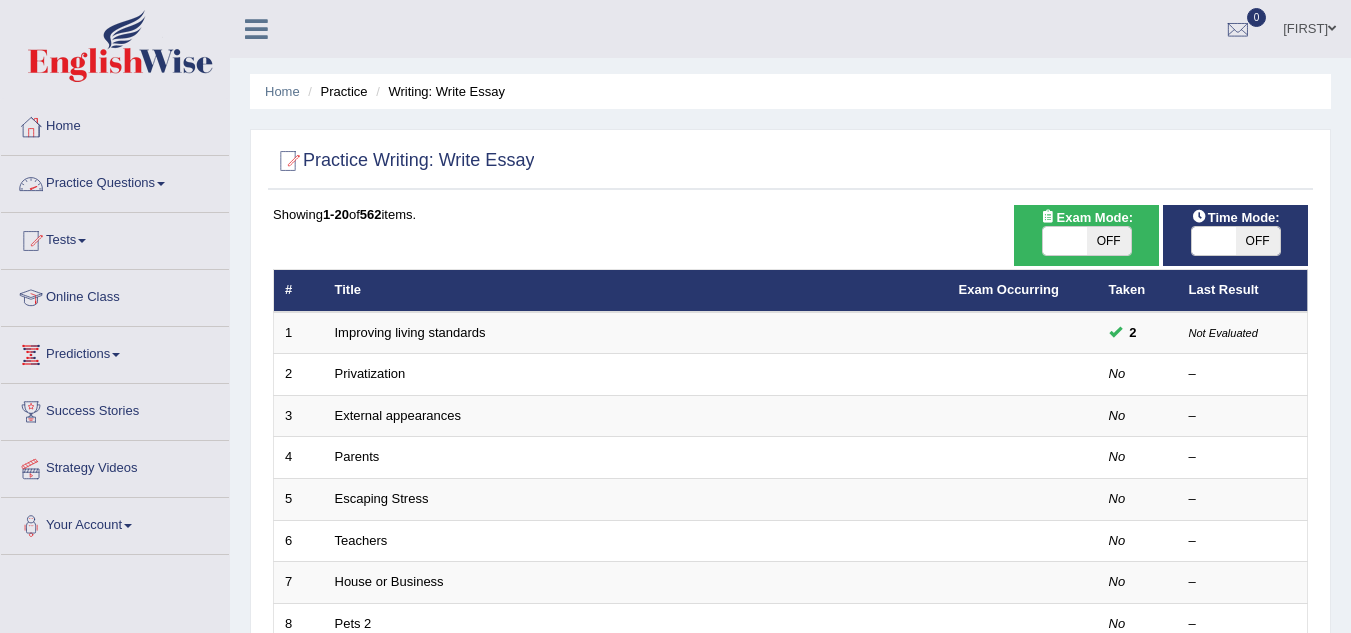 click on "Practice Questions" at bounding box center [115, 181] 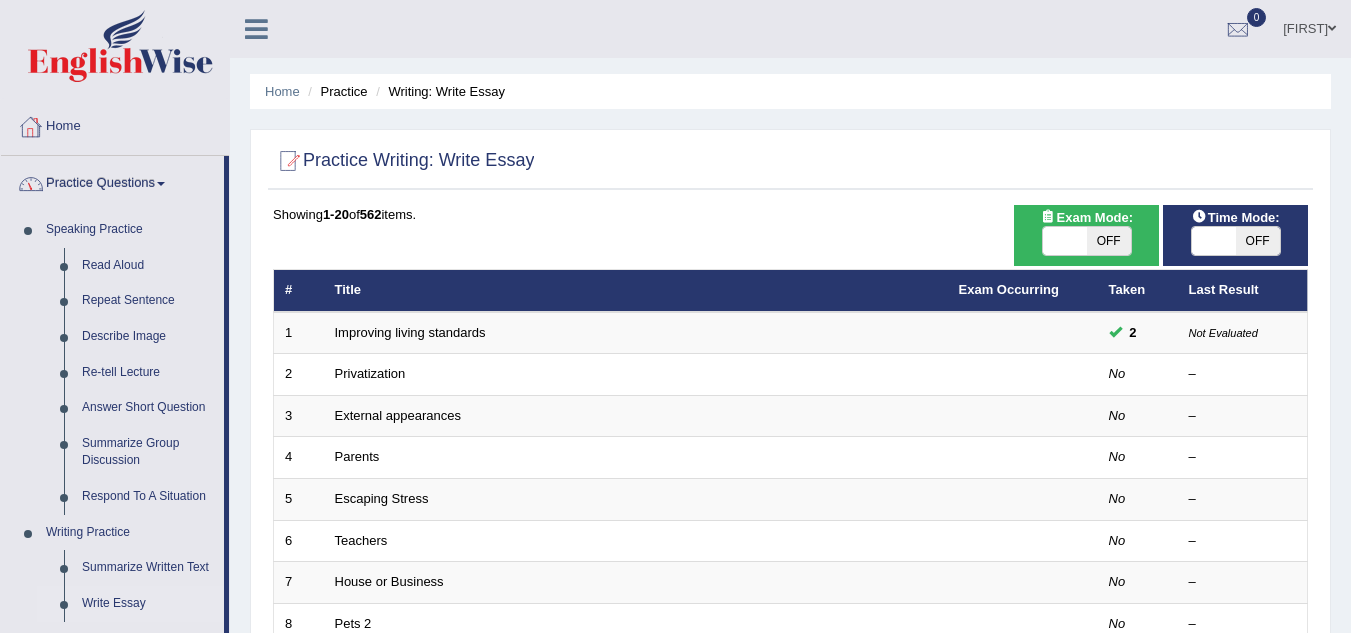 click on "Home" at bounding box center (115, 124) 